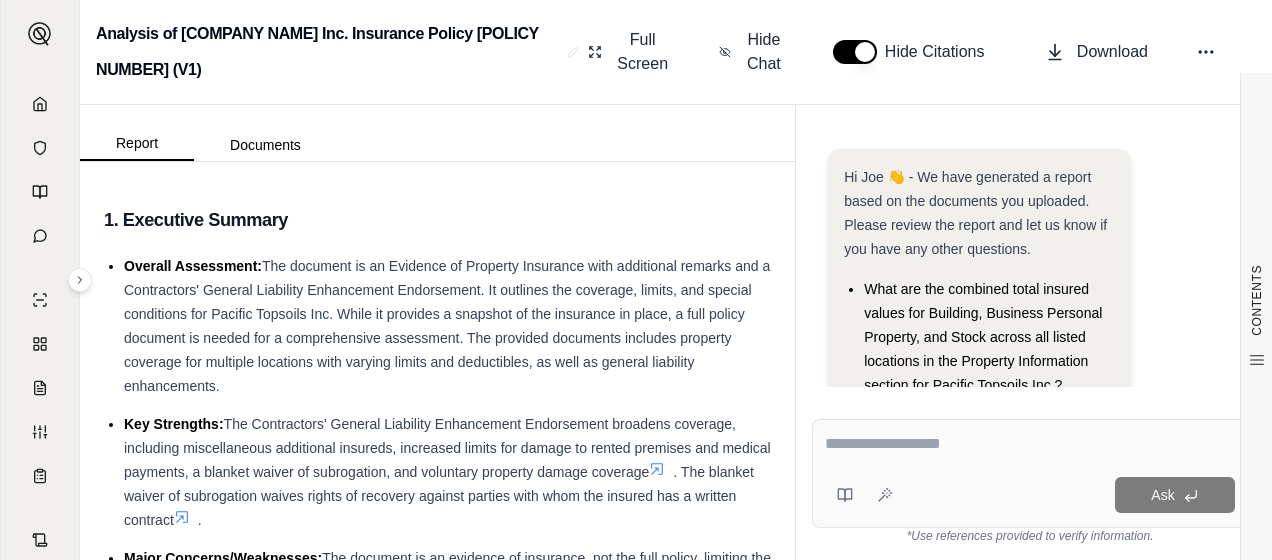 scroll, scrollTop: 0, scrollLeft: 0, axis: both 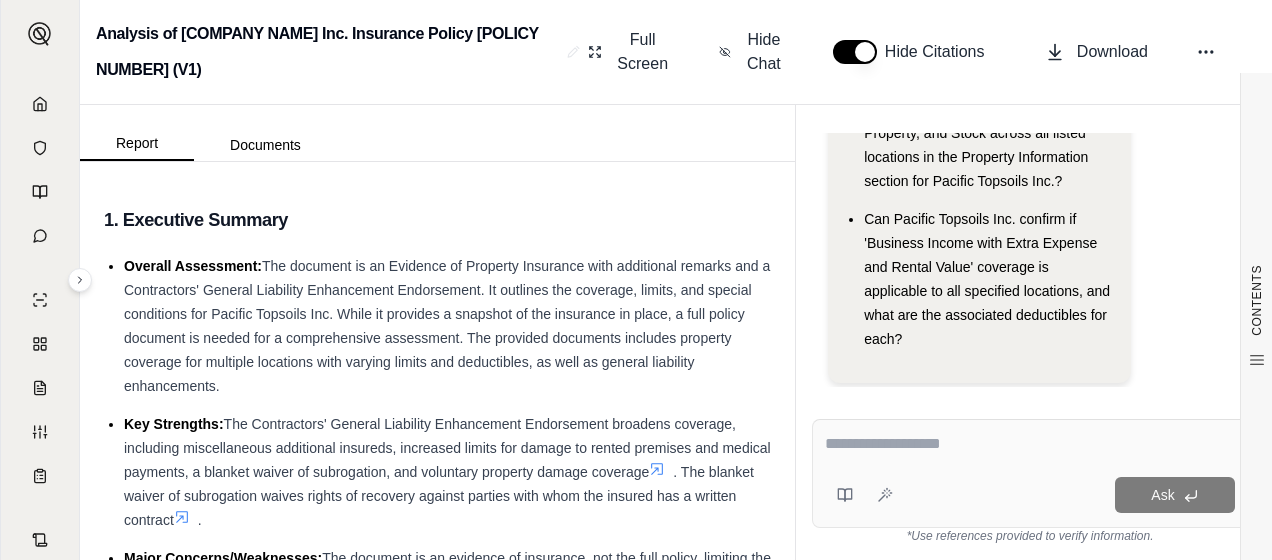 click 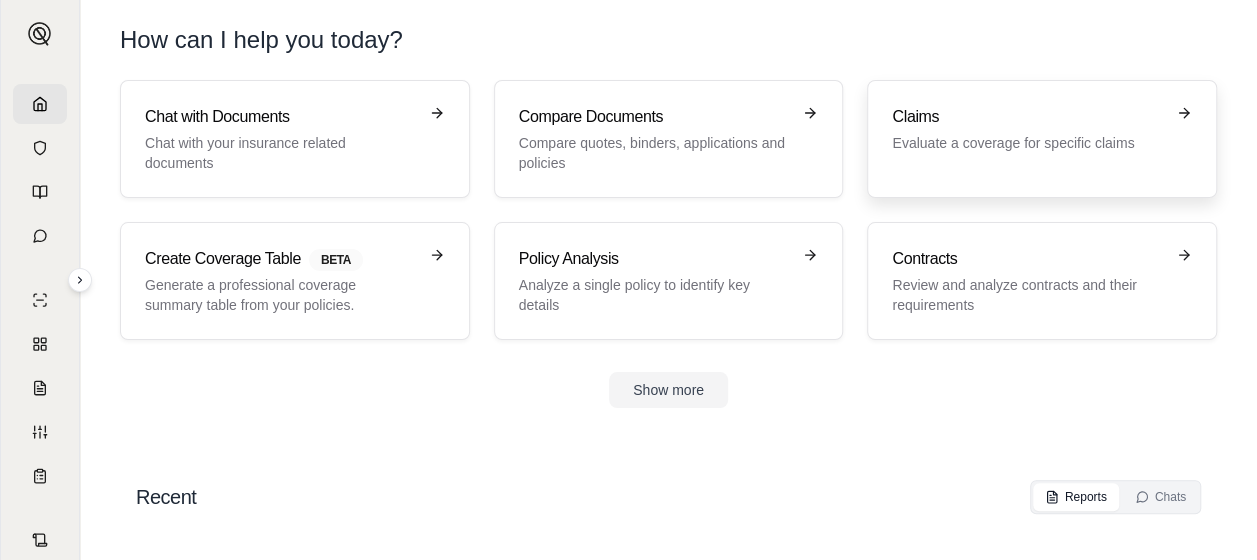 click on "Evaluate a coverage for specific claims" at bounding box center [1028, 143] 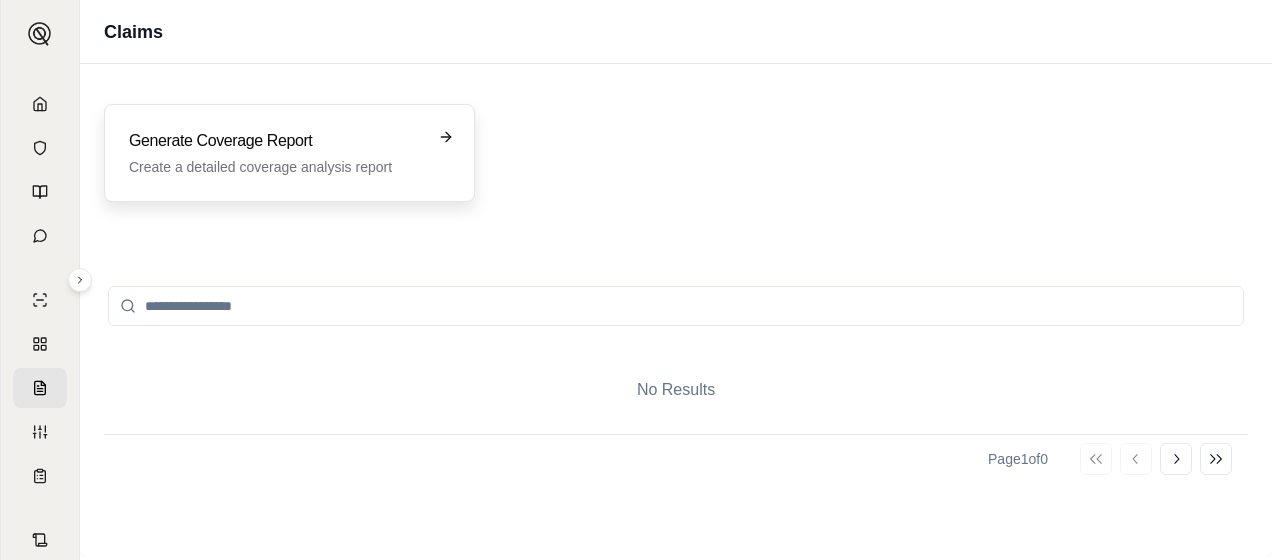 click on "Generate Coverage Report Create a detailed coverage analysis report" at bounding box center (275, 153) 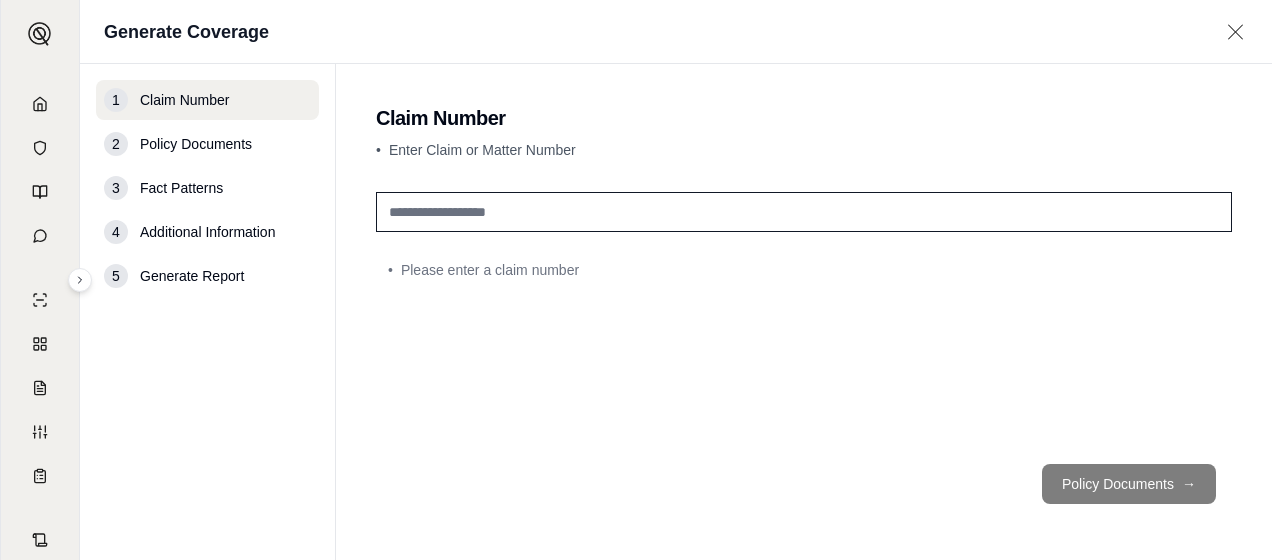 click at bounding box center [804, 212] 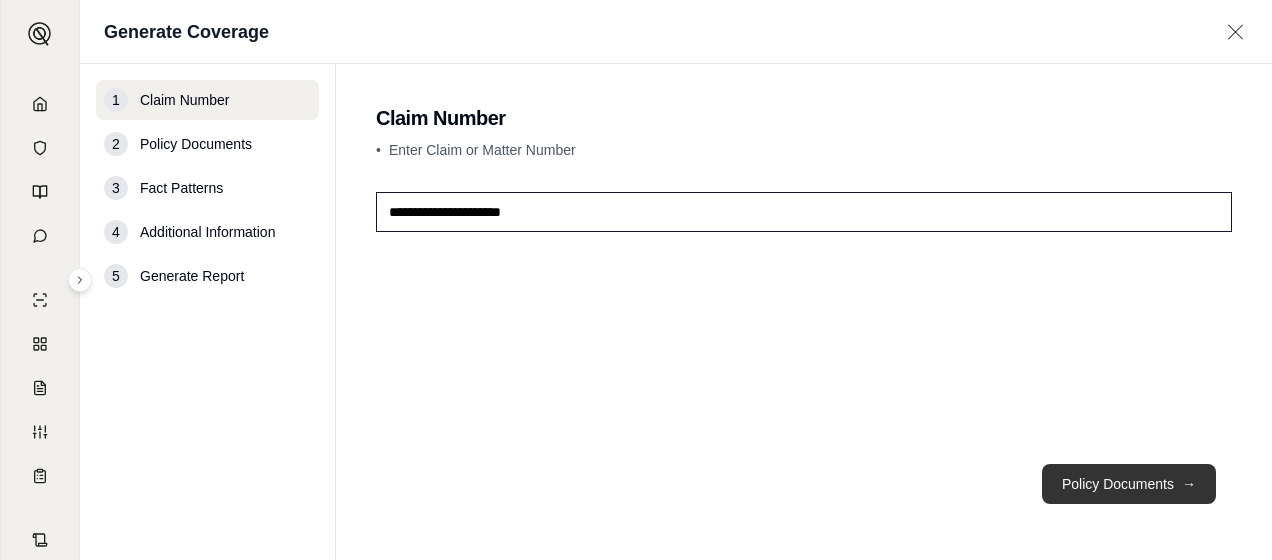 type on "**********" 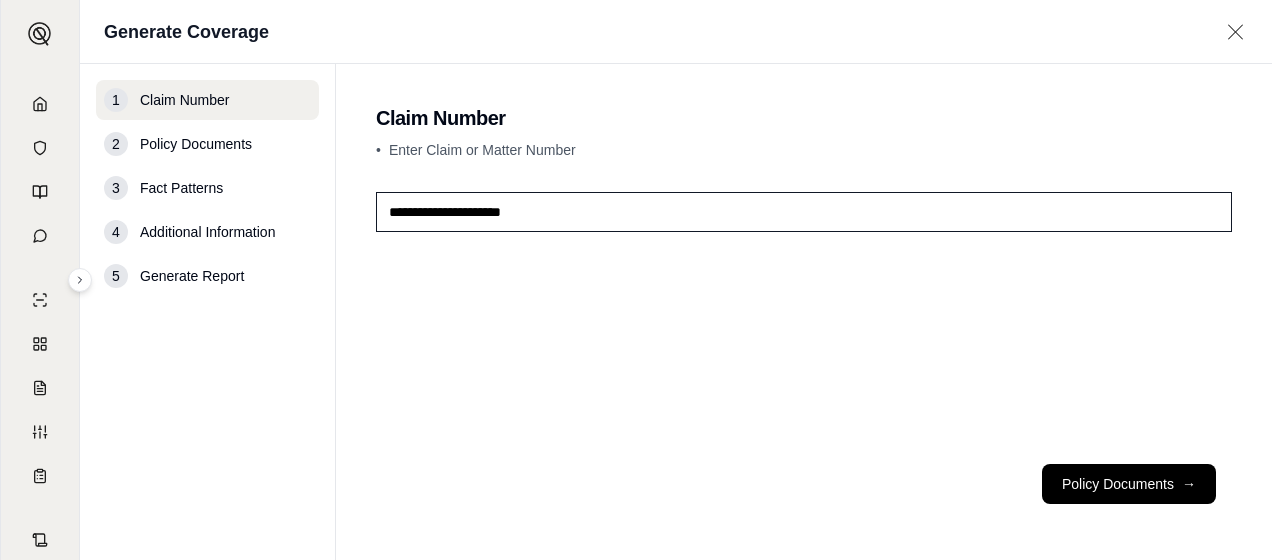 drag, startPoint x: 1122, startPoint y: 486, endPoint x: 1098, endPoint y: 480, distance: 24.738634 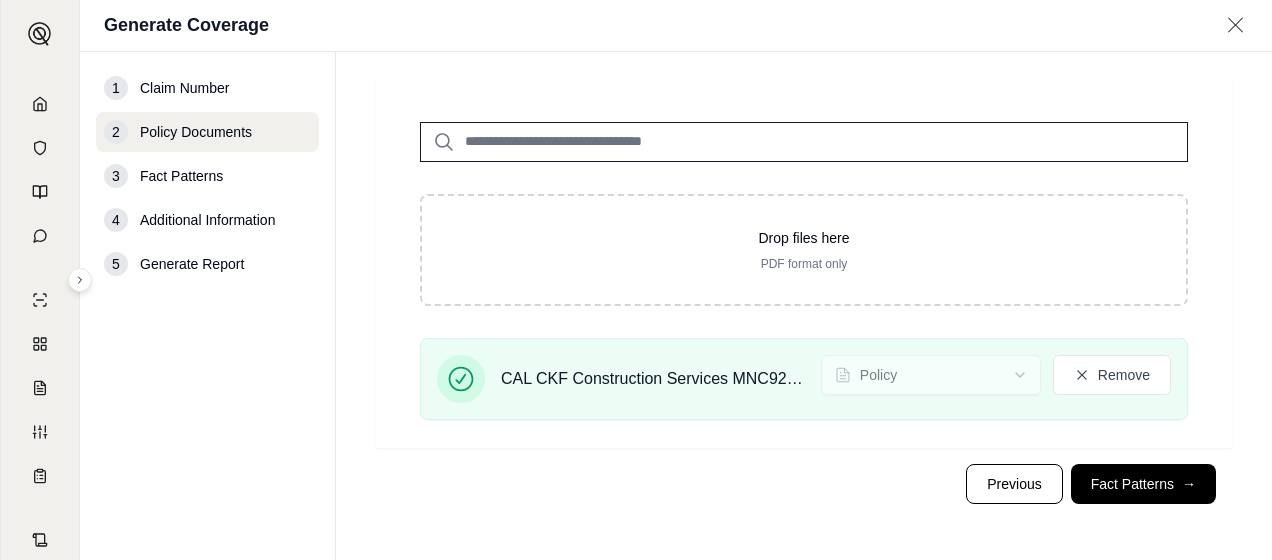 scroll, scrollTop: 121, scrollLeft: 0, axis: vertical 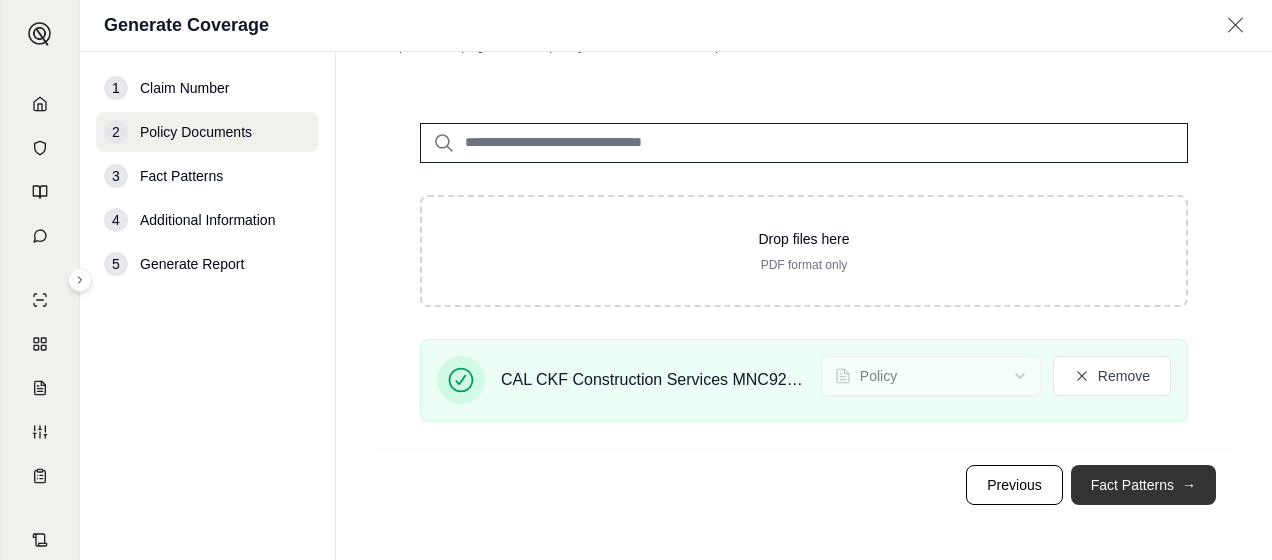 click on "Fact Patterns →" at bounding box center (1143, 485) 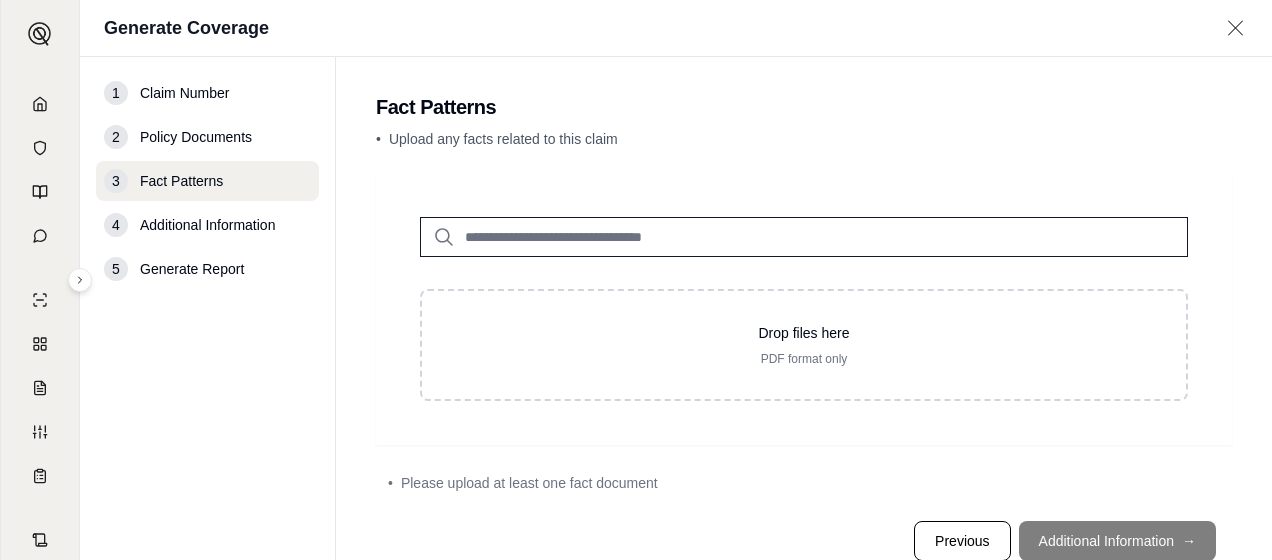 scroll, scrollTop: 0, scrollLeft: 0, axis: both 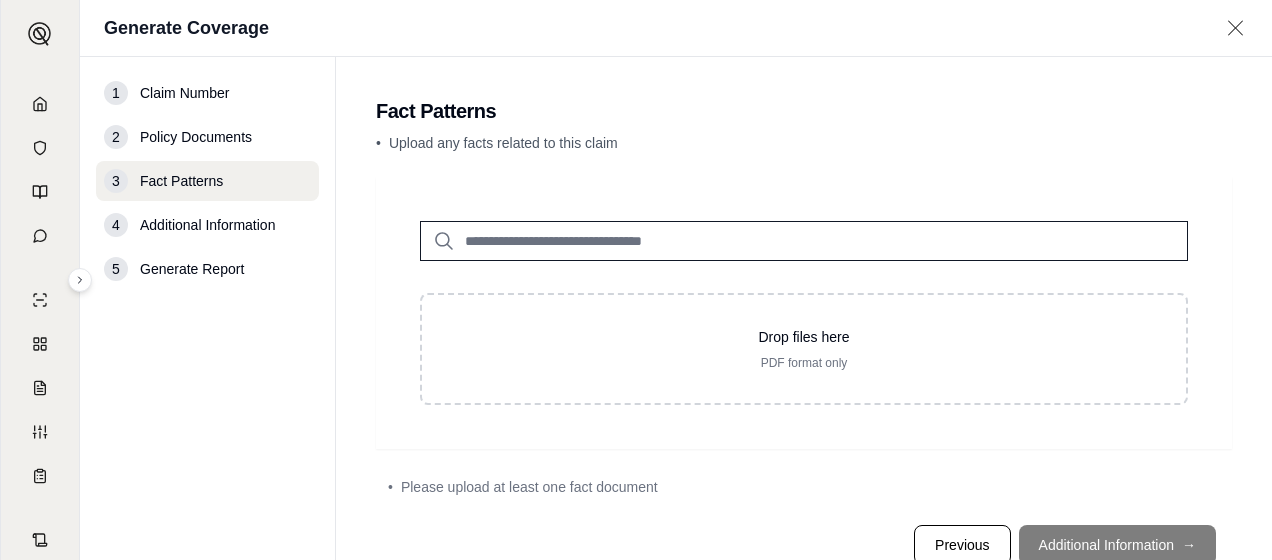 click on "Previous Additional Information →" at bounding box center (804, 545) 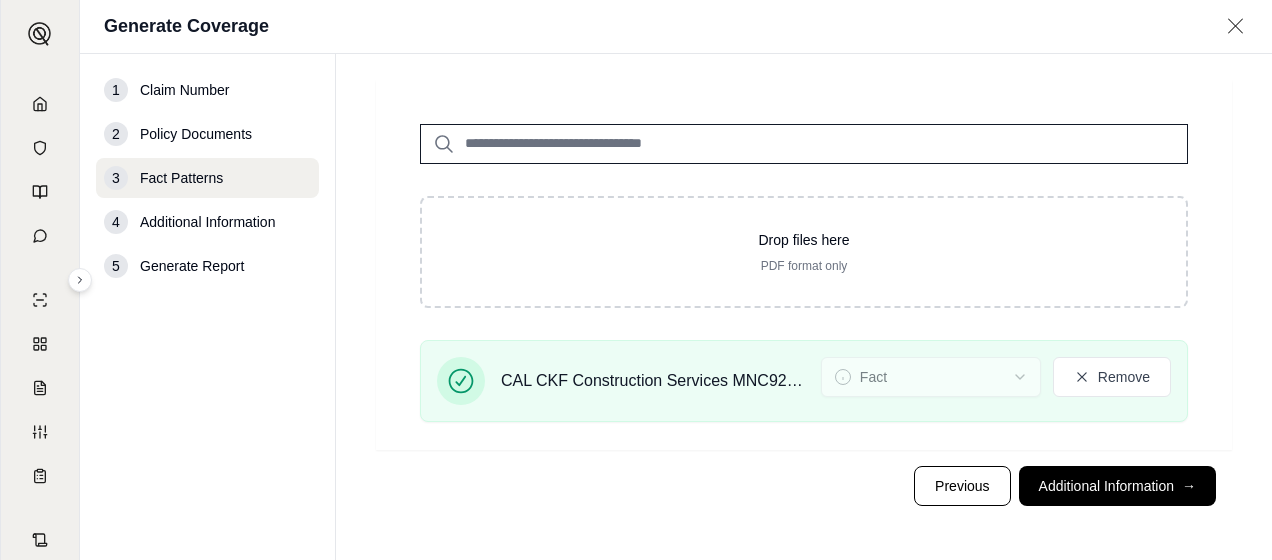 scroll, scrollTop: 95, scrollLeft: 0, axis: vertical 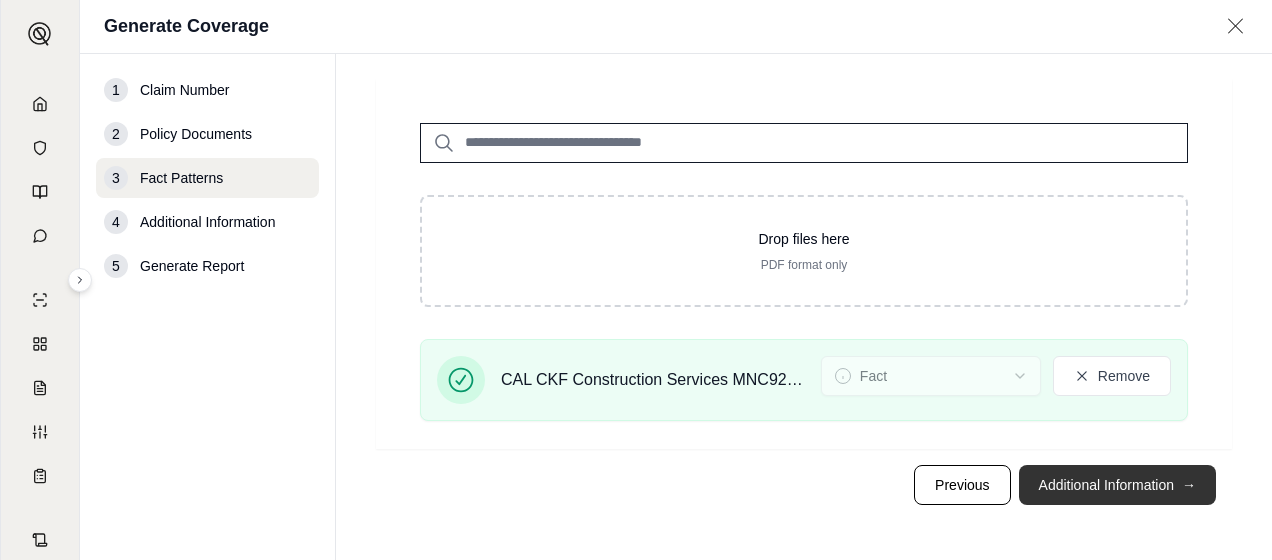 click on "Additional Information →" at bounding box center (1117, 485) 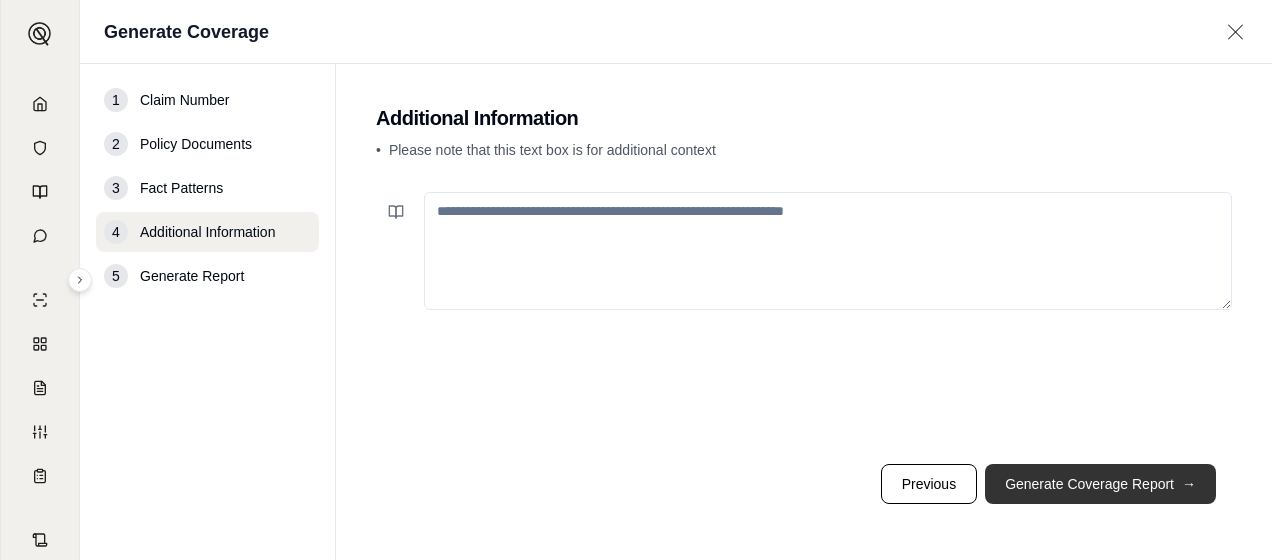 scroll, scrollTop: 0, scrollLeft: 0, axis: both 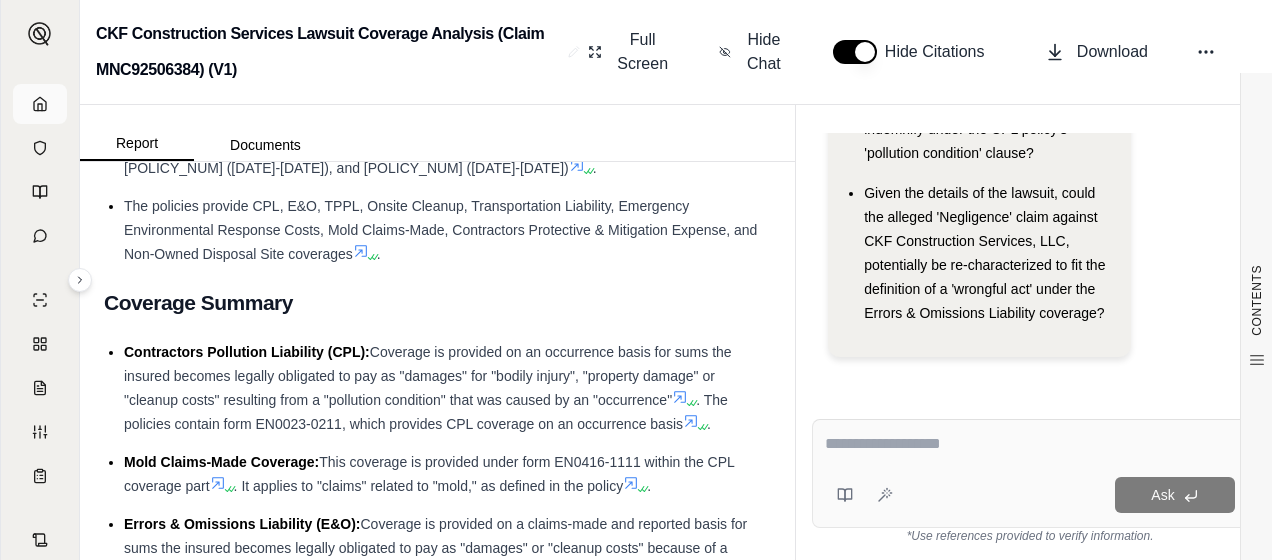 click at bounding box center [40, 104] 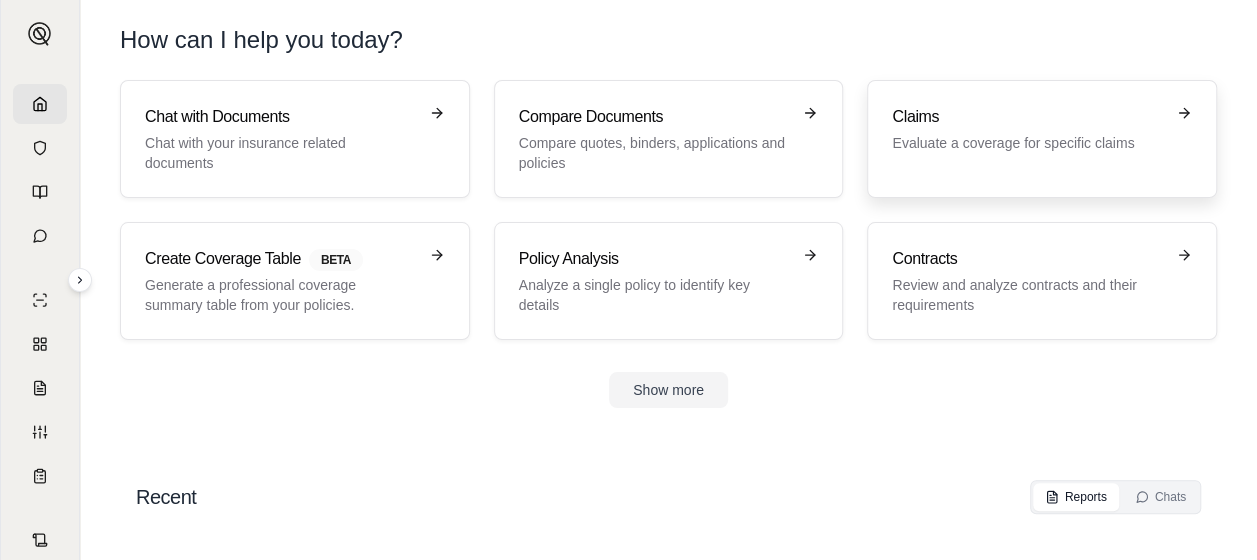 click on "Claims Evaluate a coverage for specific claims" at bounding box center (1028, 129) 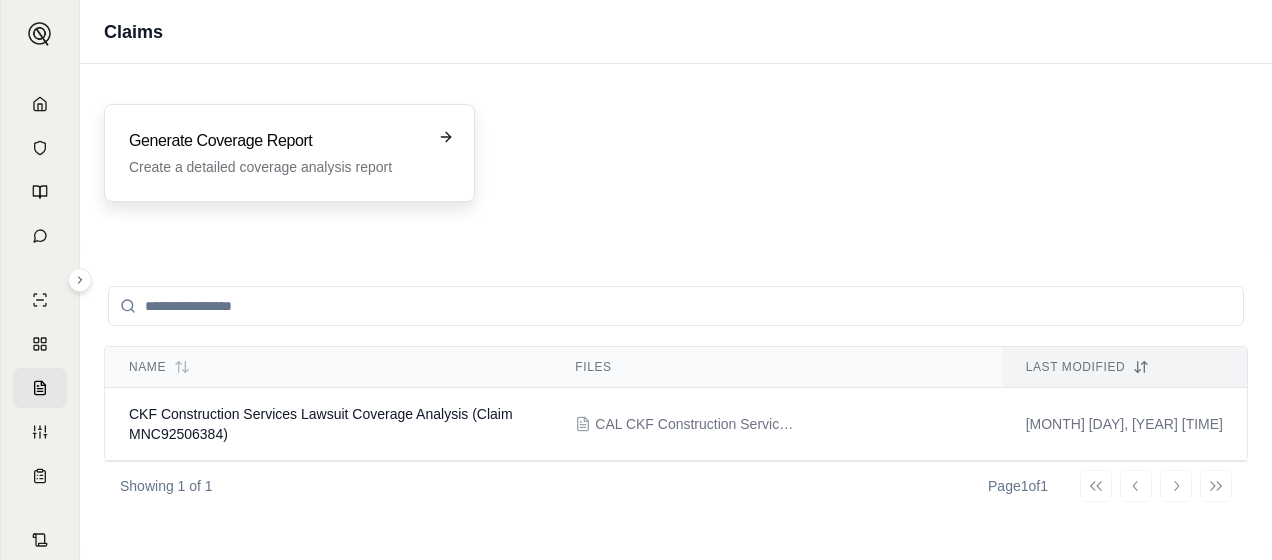 click on "Generate Coverage Report Create a detailed coverage analysis report" at bounding box center (289, 153) 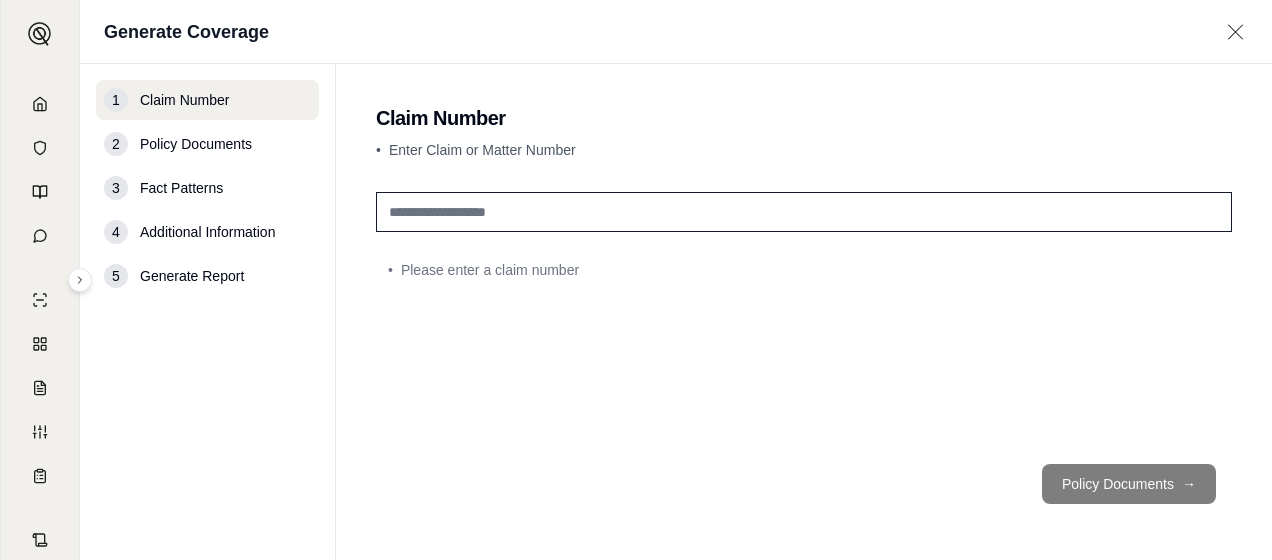 click at bounding box center [804, 212] 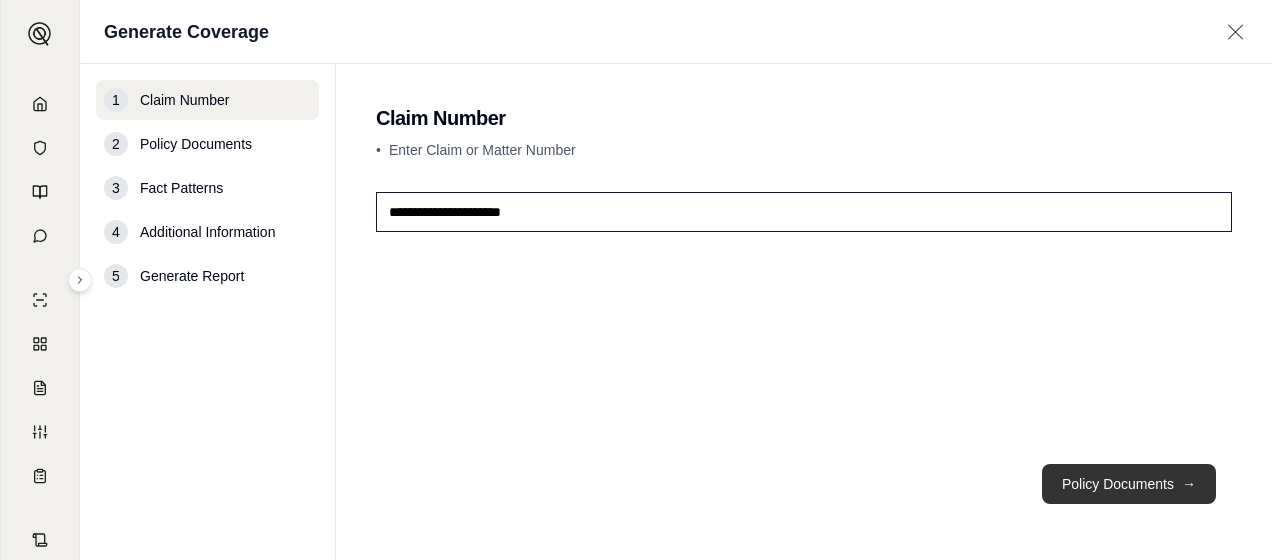 click on "Policy Documents →" at bounding box center [1129, 484] 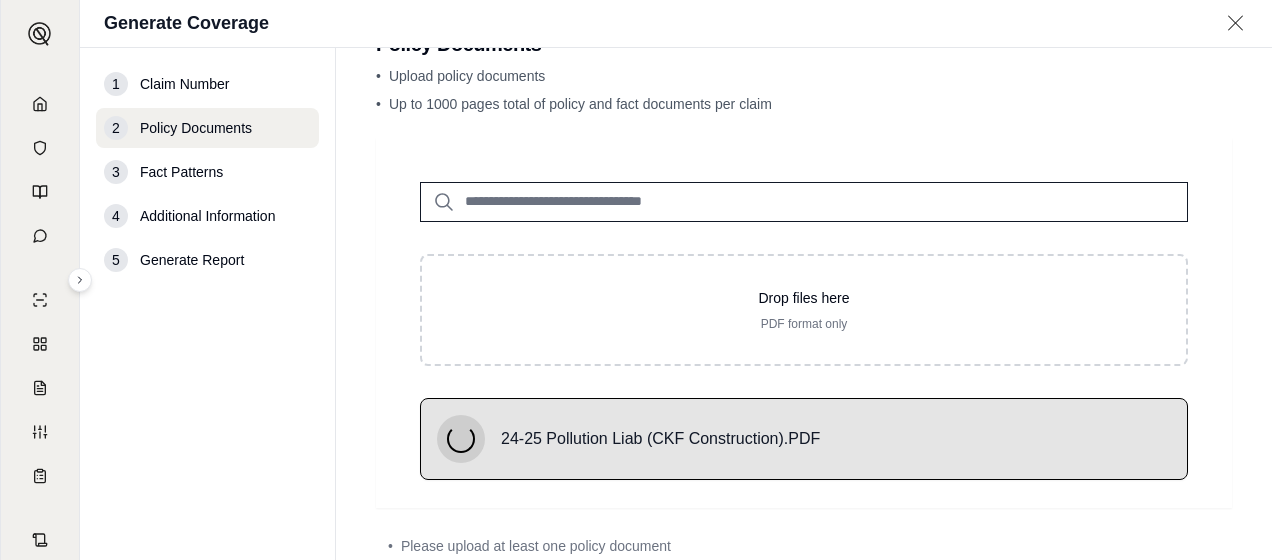 scroll, scrollTop: 100, scrollLeft: 0, axis: vertical 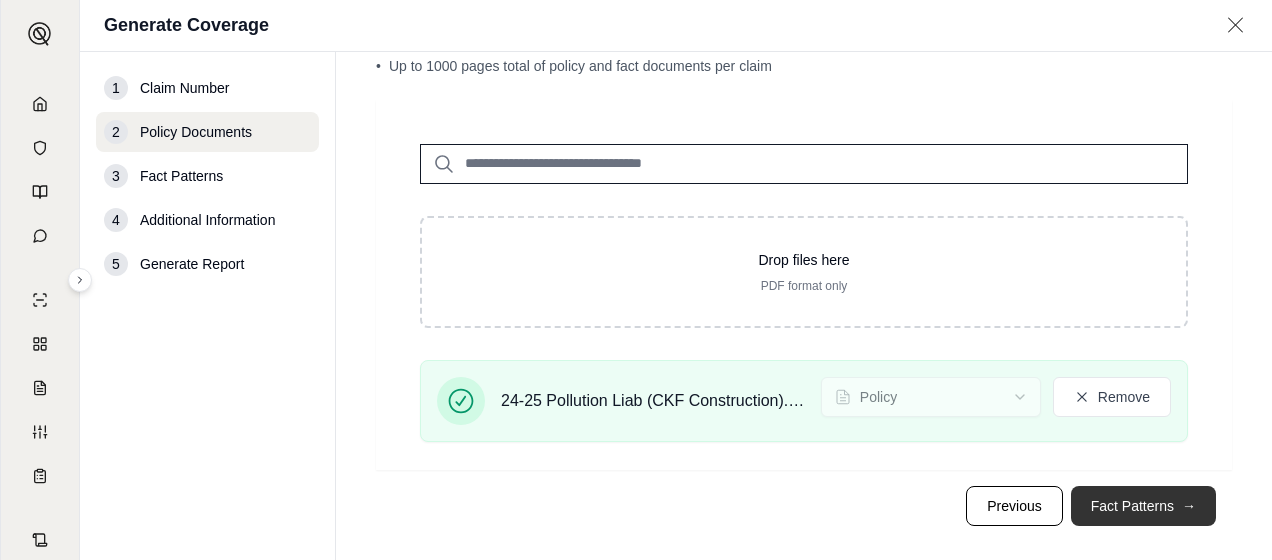 click on "Fact Patterns →" at bounding box center (1143, 506) 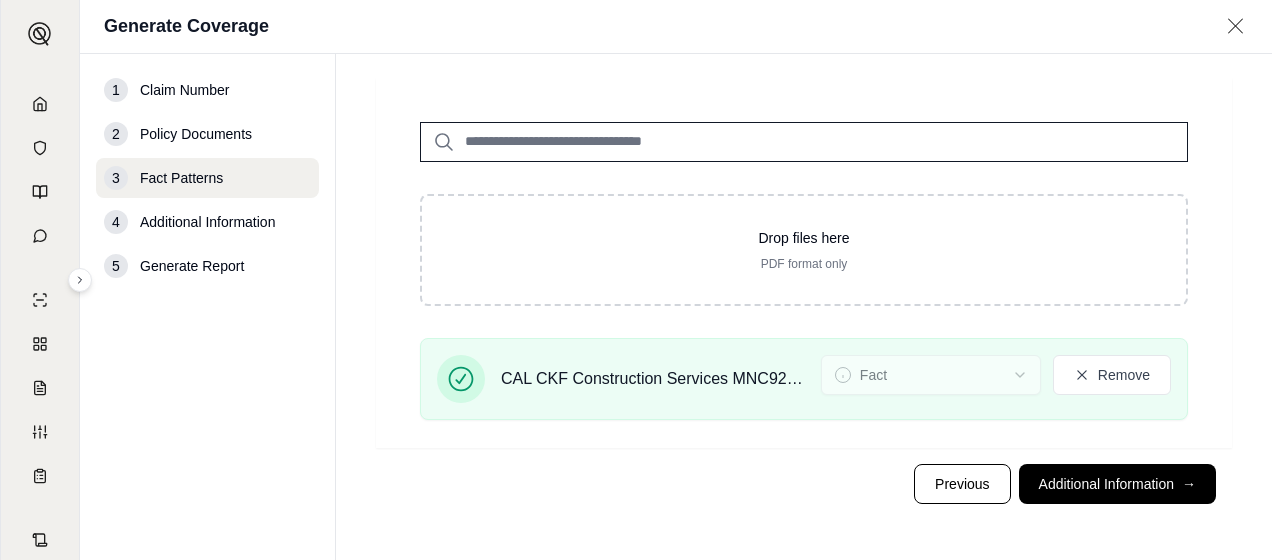 scroll, scrollTop: 95, scrollLeft: 0, axis: vertical 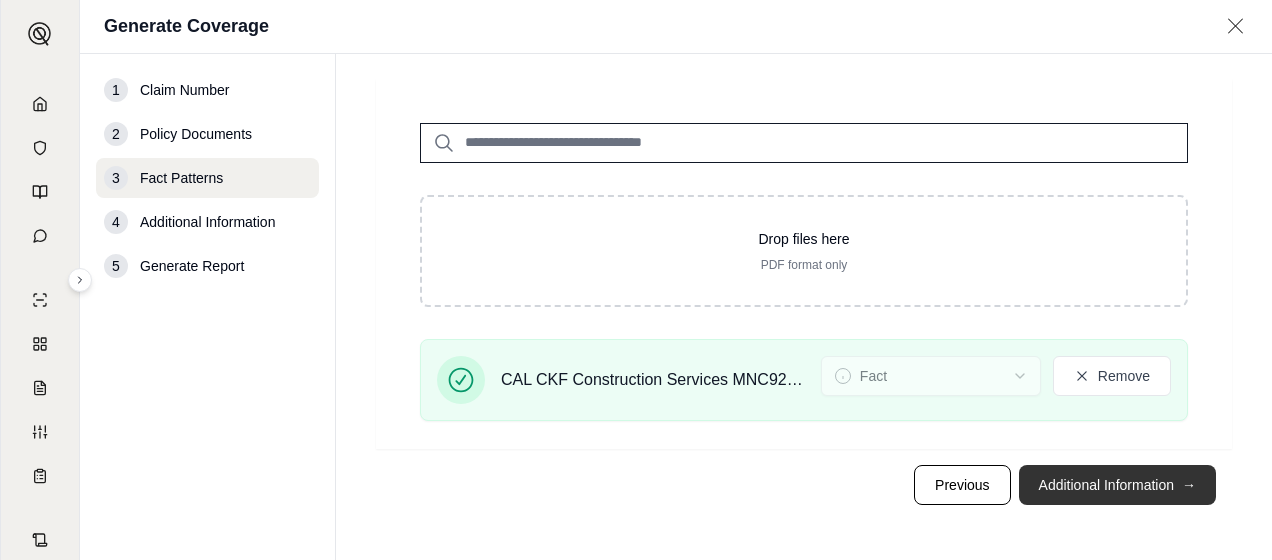 click on "Additional Information →" at bounding box center (1117, 485) 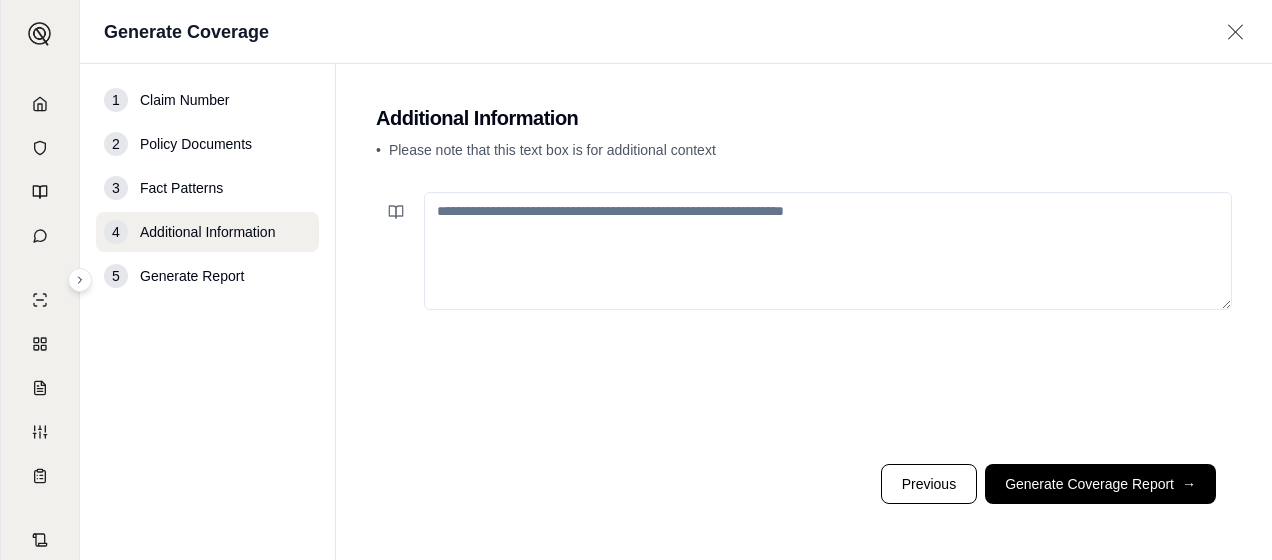click on "Generate Coverage Report →" at bounding box center [1100, 484] 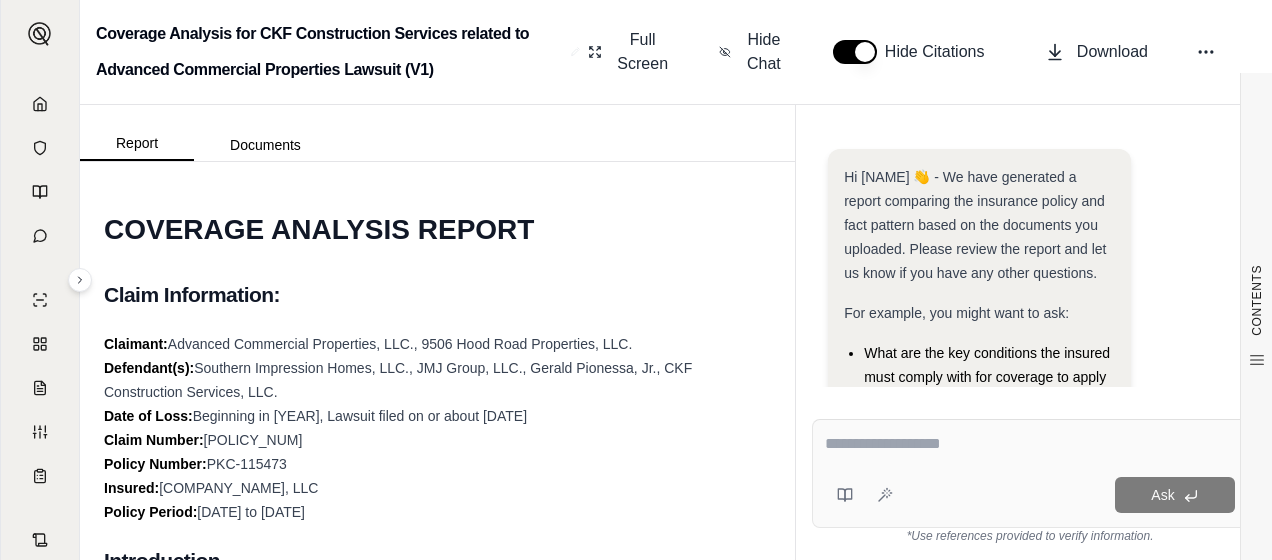 scroll, scrollTop: 0, scrollLeft: 0, axis: both 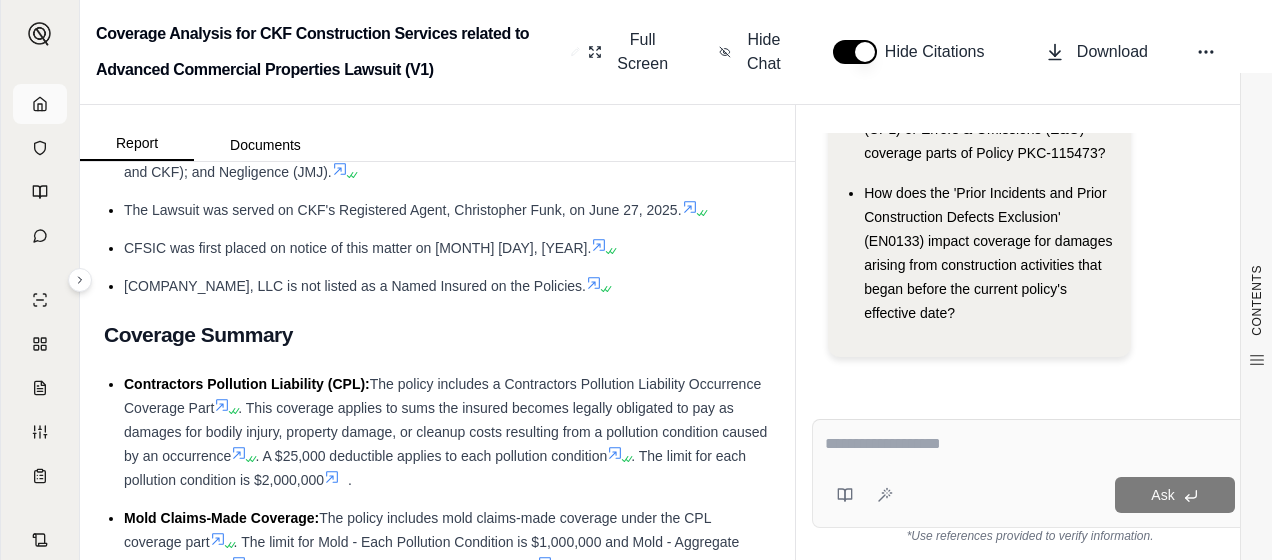 click at bounding box center (40, 104) 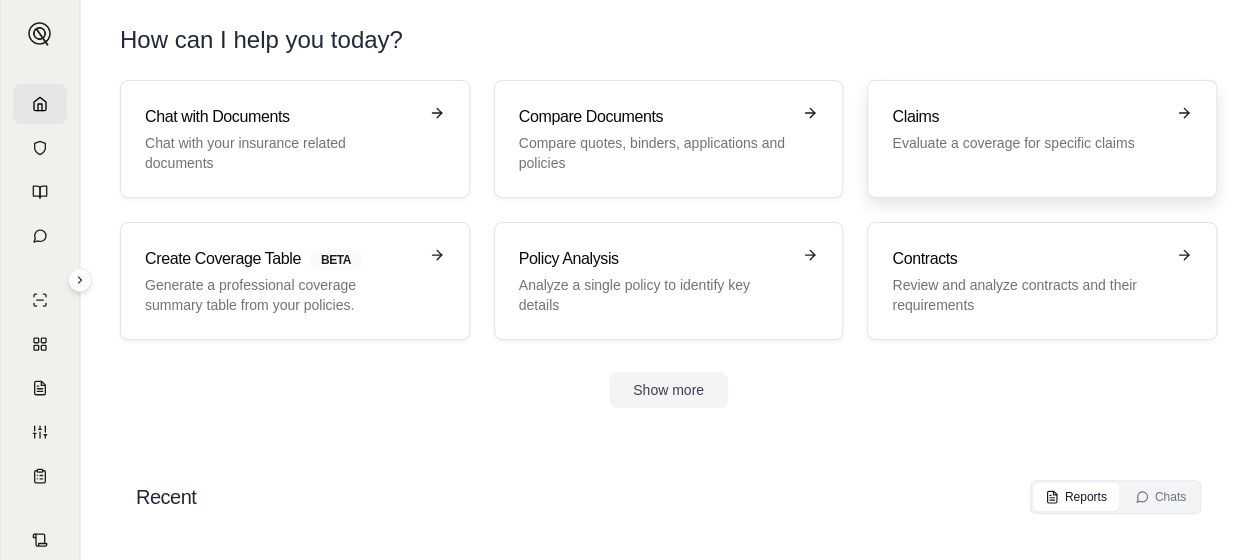 click on "Evaluate a coverage for specific claims" at bounding box center [1028, 143] 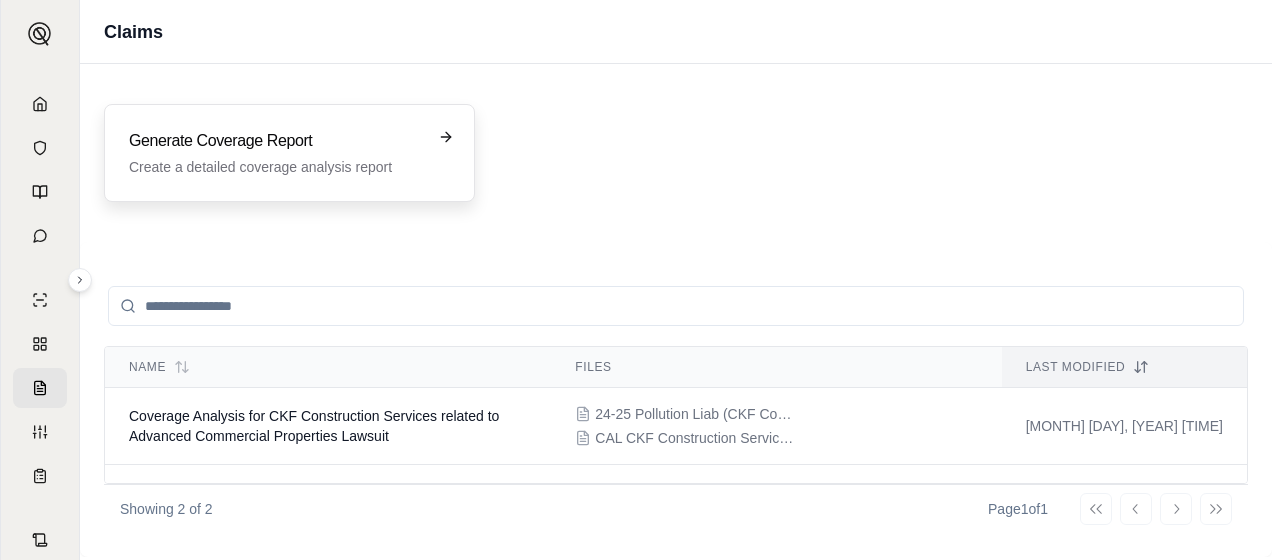 click on "Generate Coverage Report" at bounding box center (275, 141) 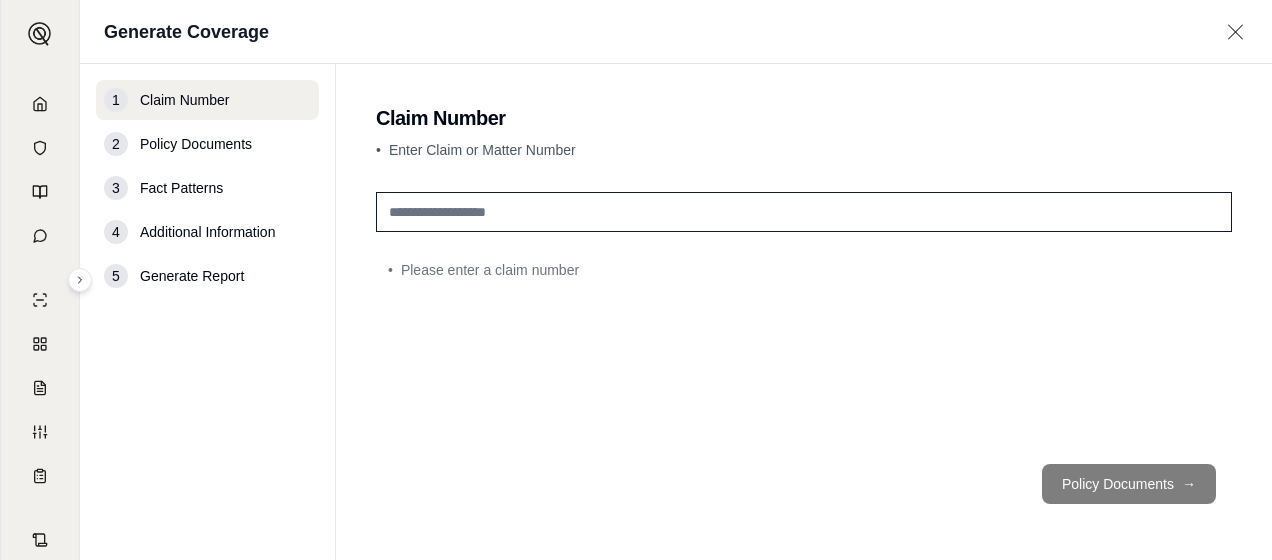 click at bounding box center (804, 212) 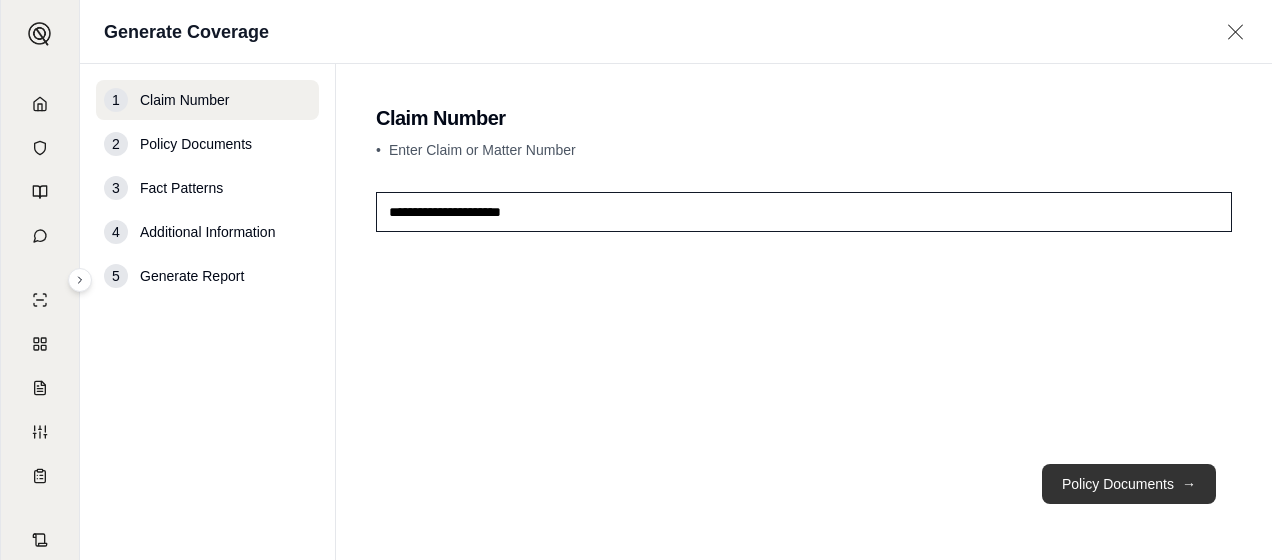 click on "Policy Documents →" at bounding box center [1129, 484] 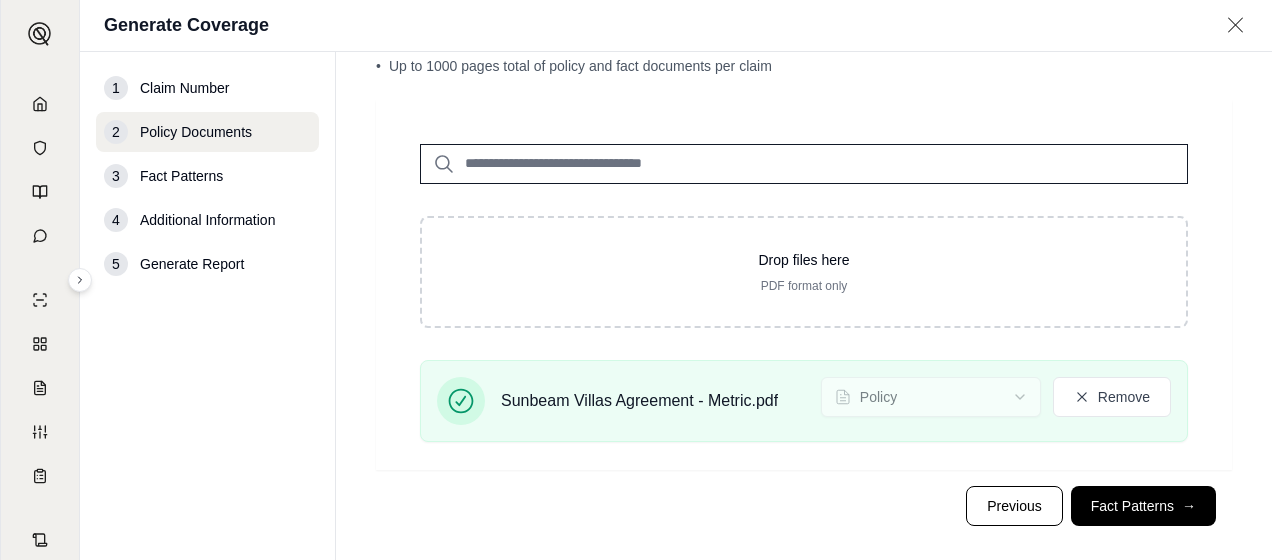 drag, startPoint x: 1114, startPoint y: 504, endPoint x: 1086, endPoint y: 500, distance: 28.284271 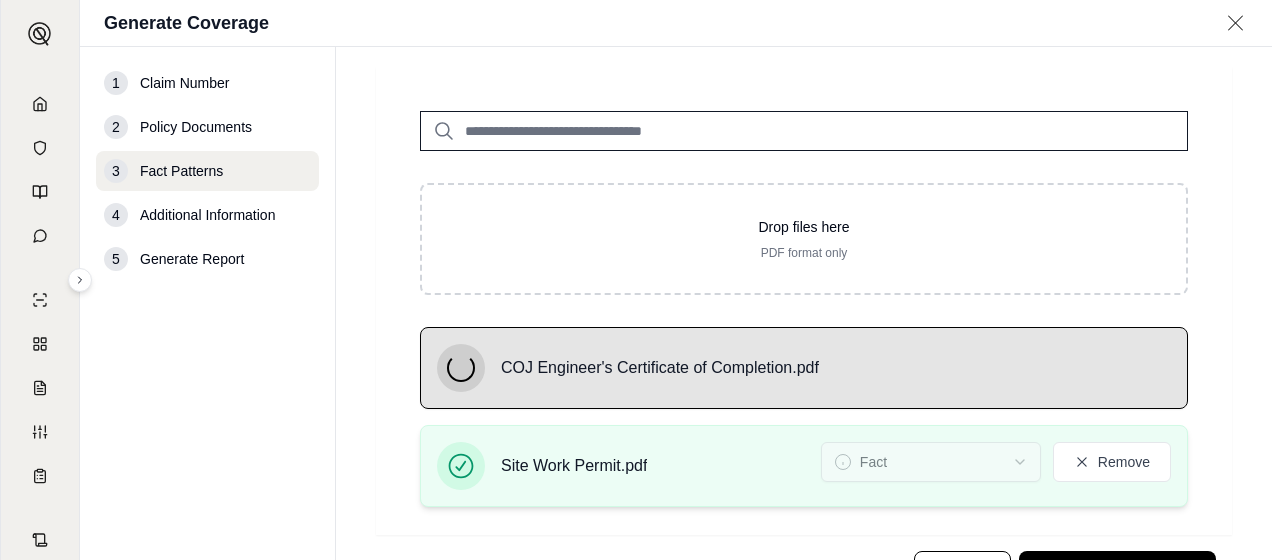 scroll, scrollTop: 186, scrollLeft: 0, axis: vertical 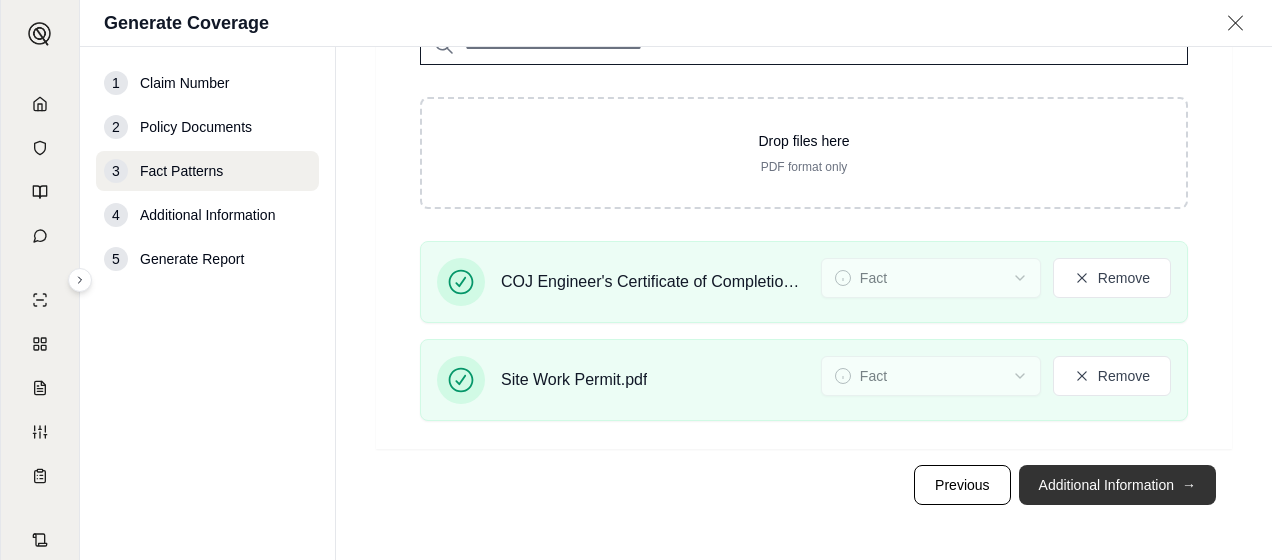 click on "Additional Information →" at bounding box center [1117, 485] 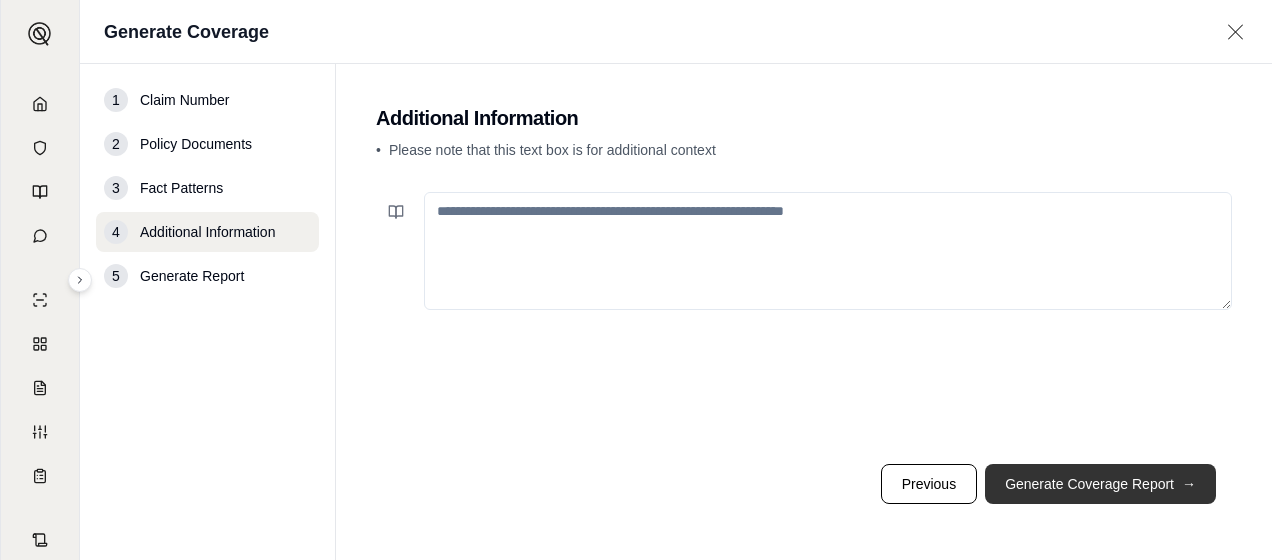 click on "Generate Coverage Report →" at bounding box center [1100, 484] 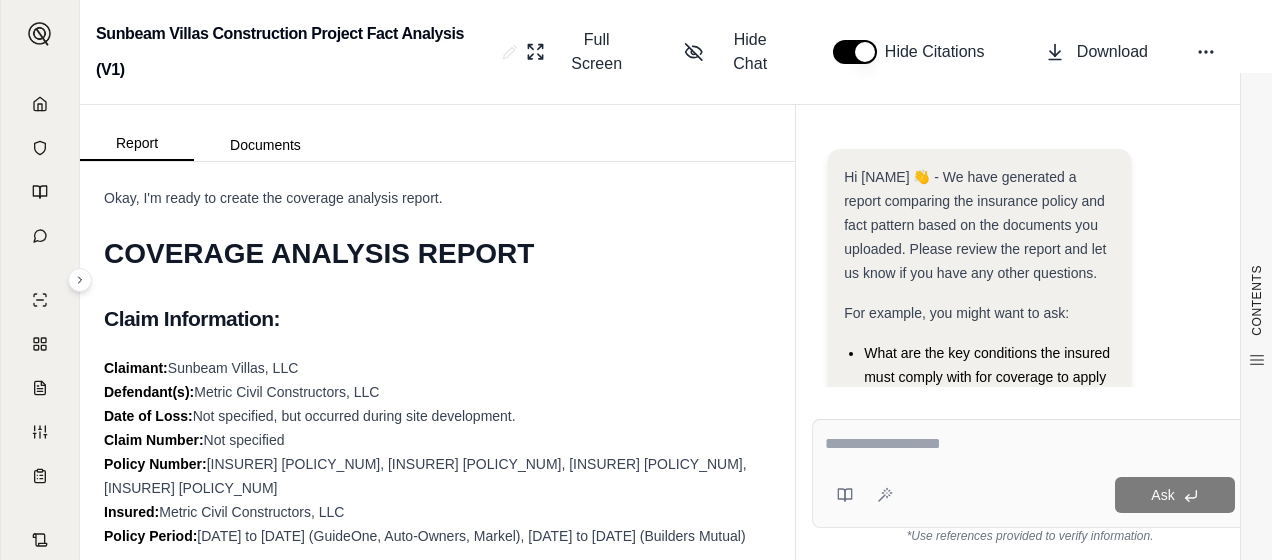 scroll, scrollTop: 0, scrollLeft: 0, axis: both 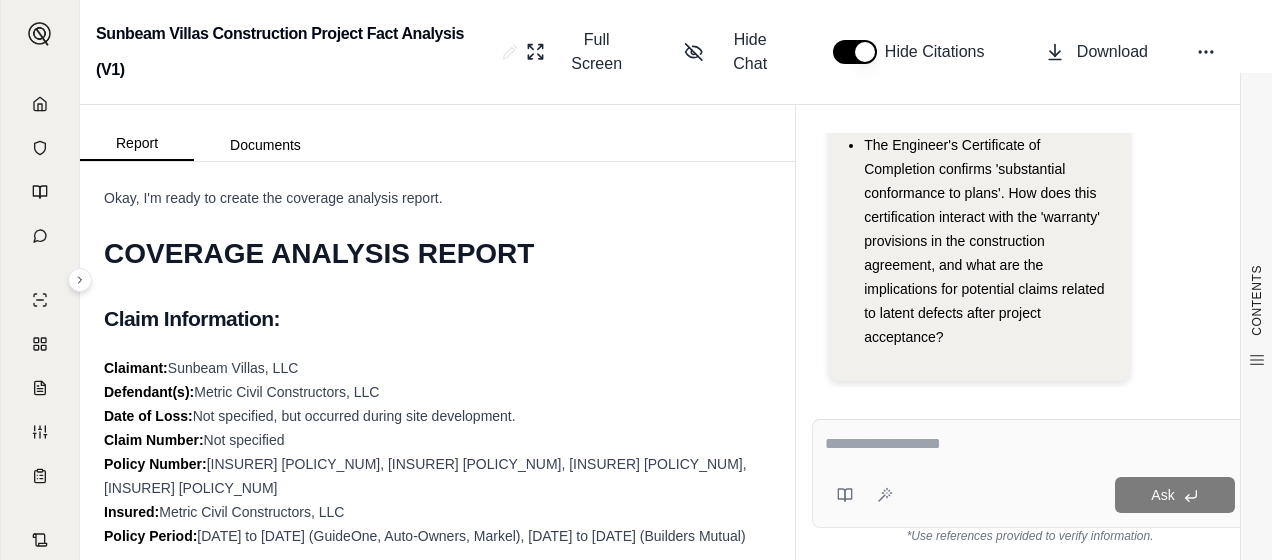 paste on "**********" 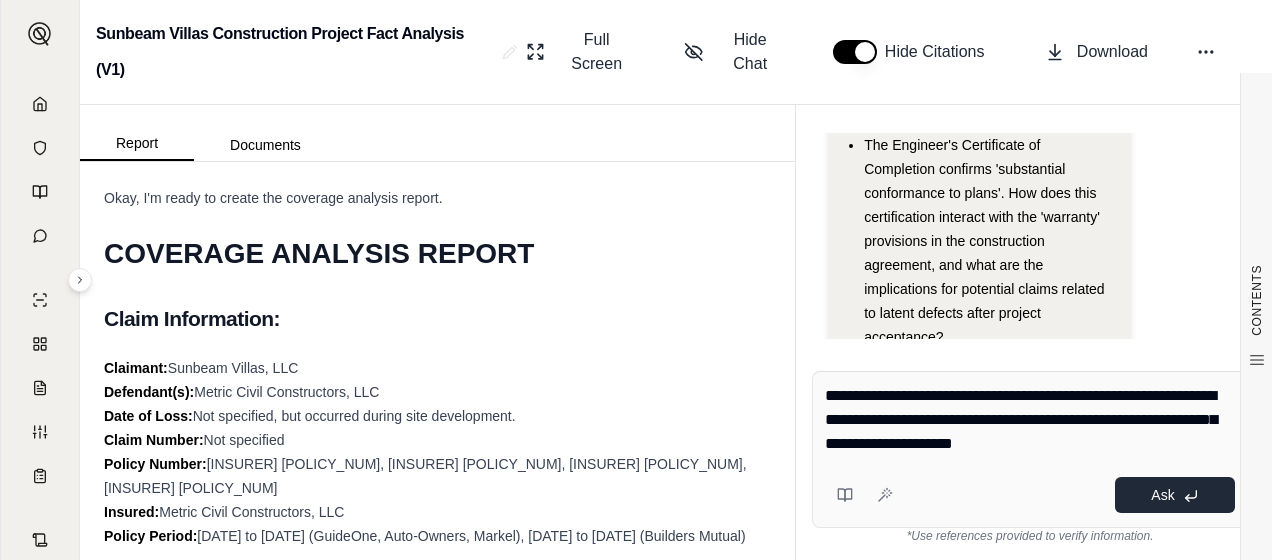 type on "**********" 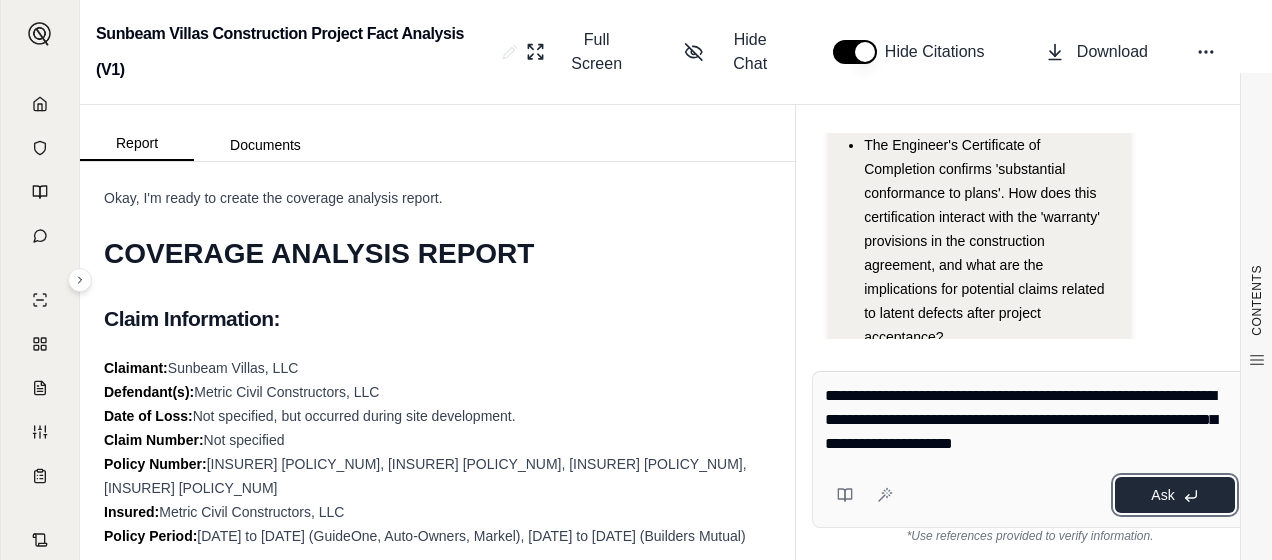 click on "Ask" at bounding box center (1175, 495) 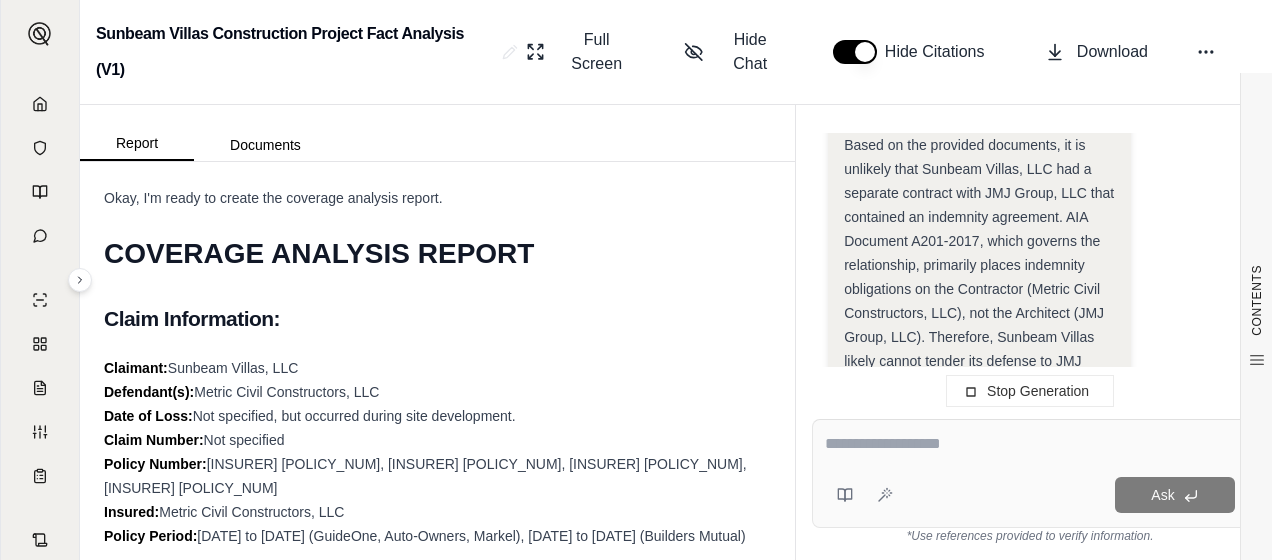 scroll, scrollTop: 3106, scrollLeft: 0, axis: vertical 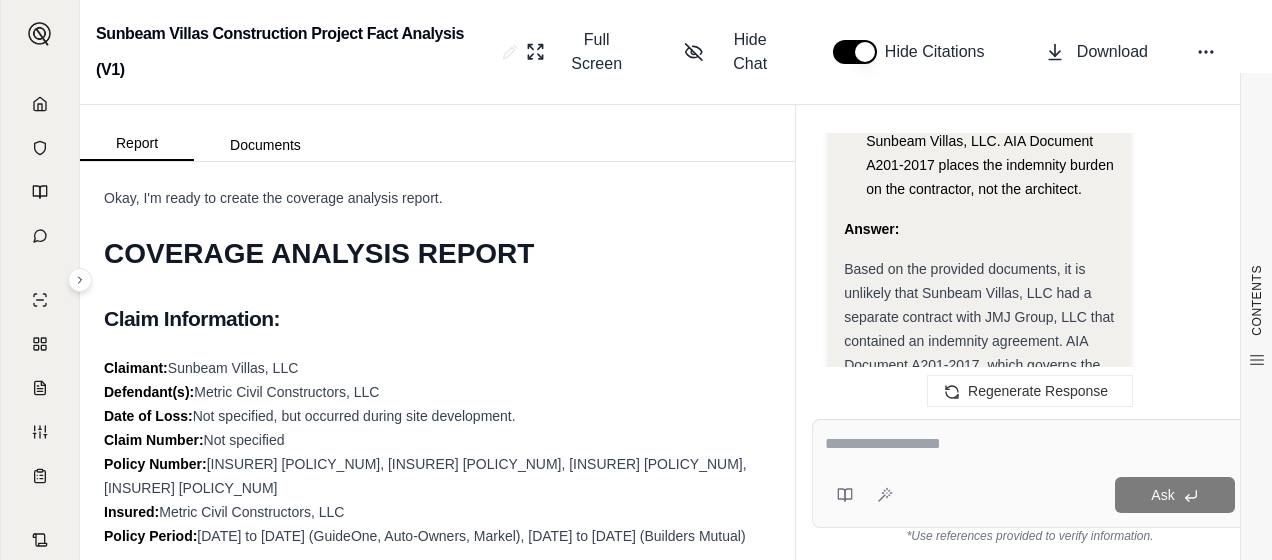 click at bounding box center [1030, 444] 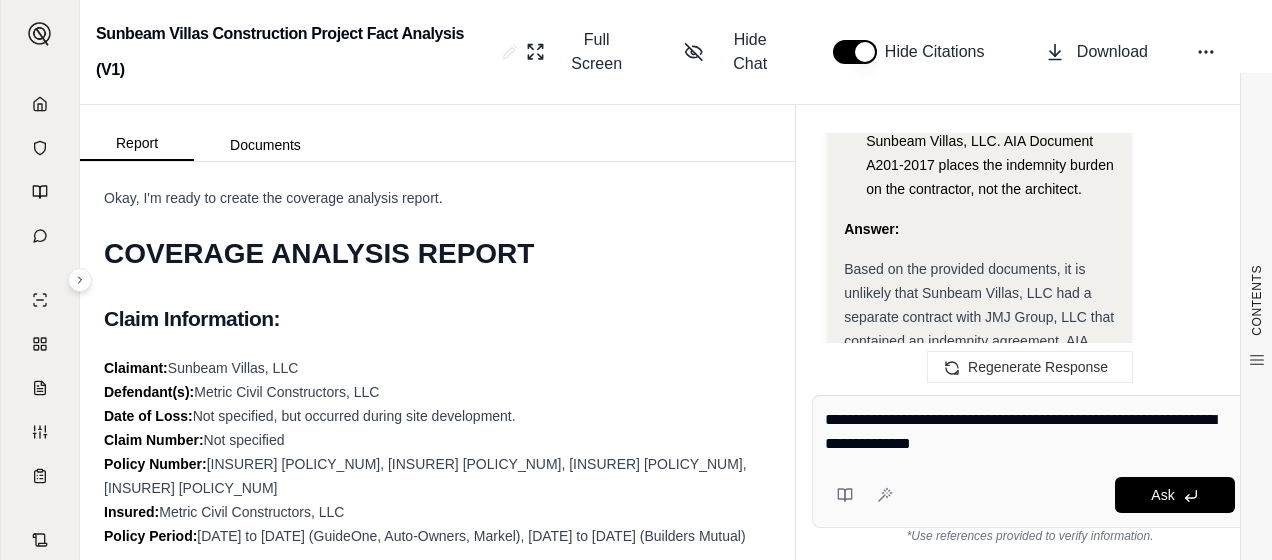 type on "**********" 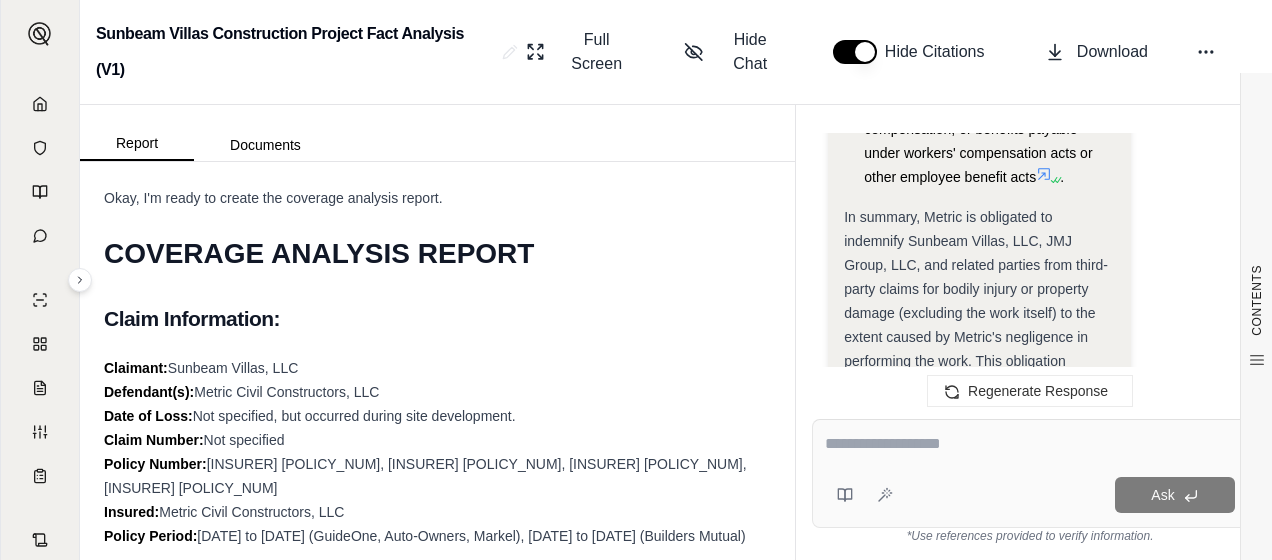 scroll, scrollTop: 6158, scrollLeft: 0, axis: vertical 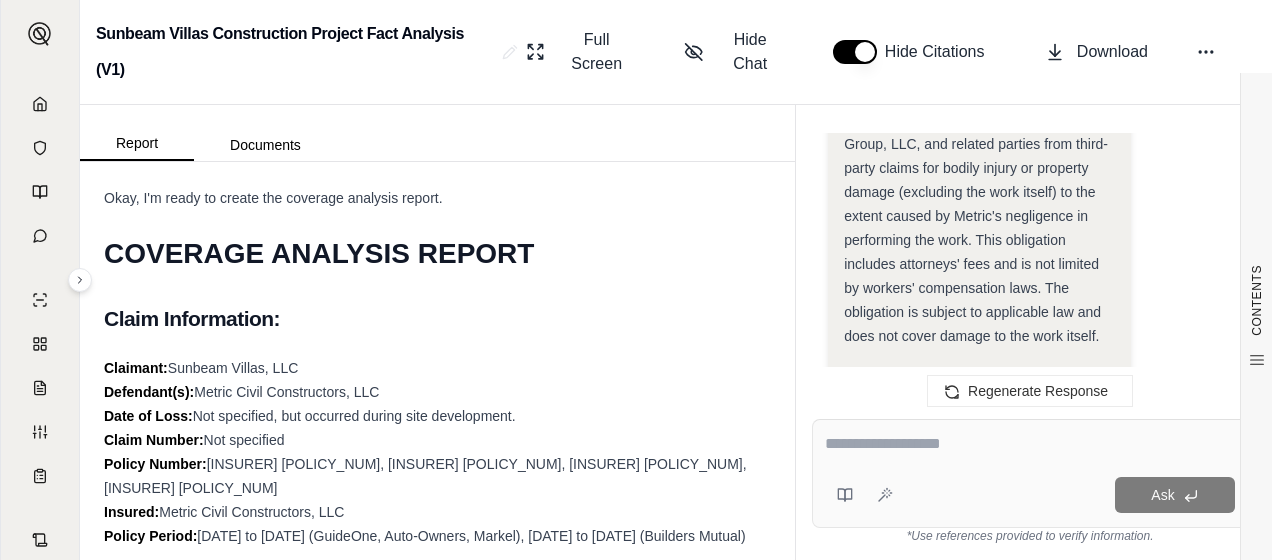 click 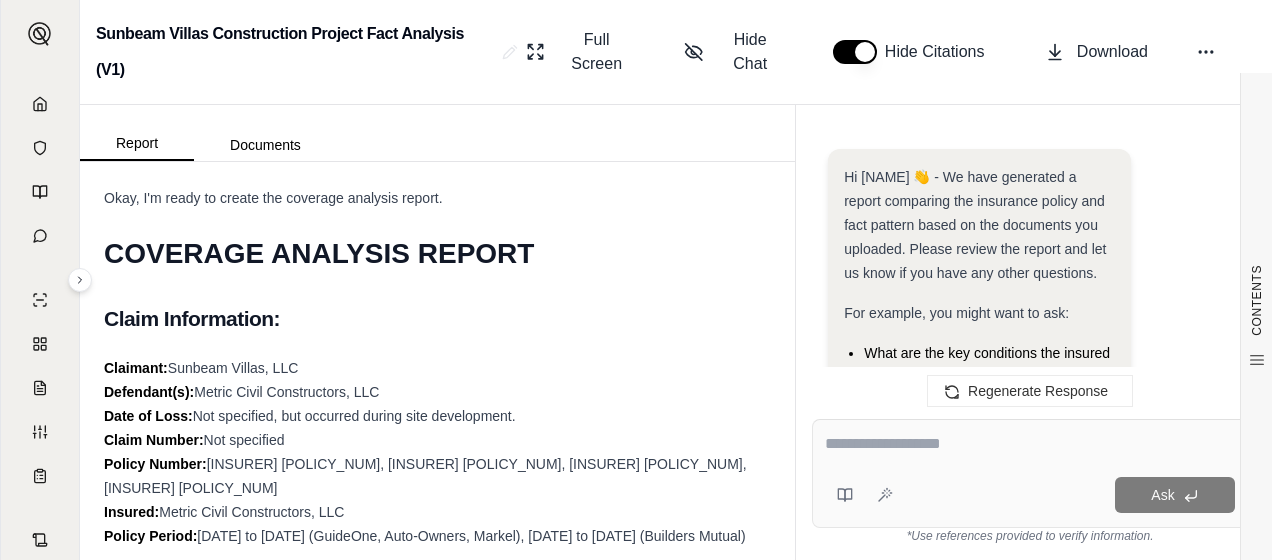 scroll, scrollTop: 6454, scrollLeft: 0, axis: vertical 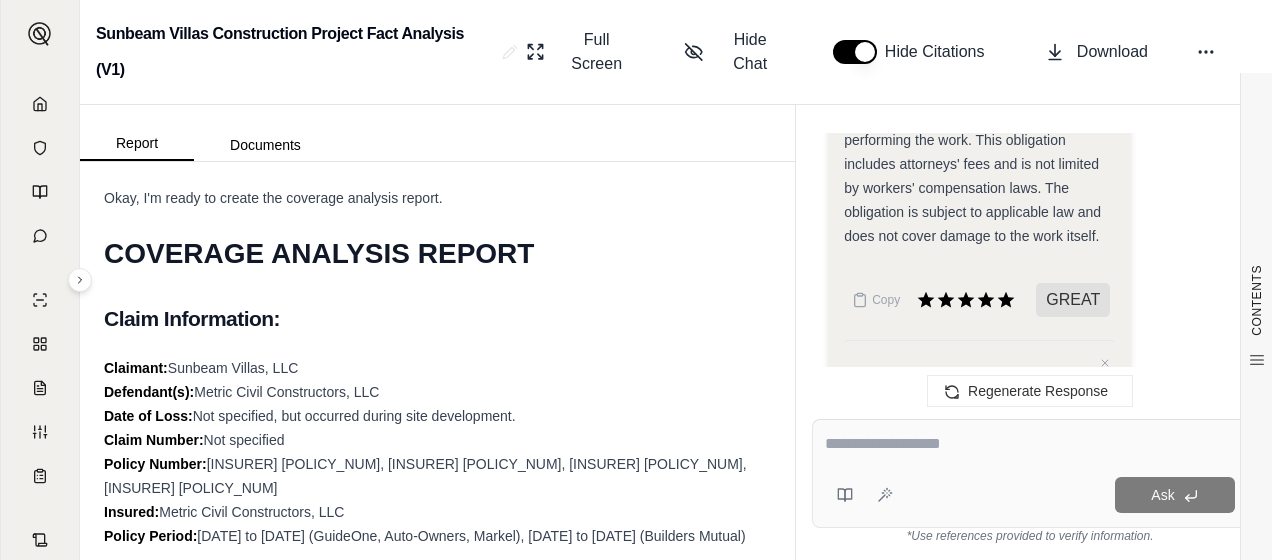 click on "Cancel Submit" at bounding box center [979, 471] 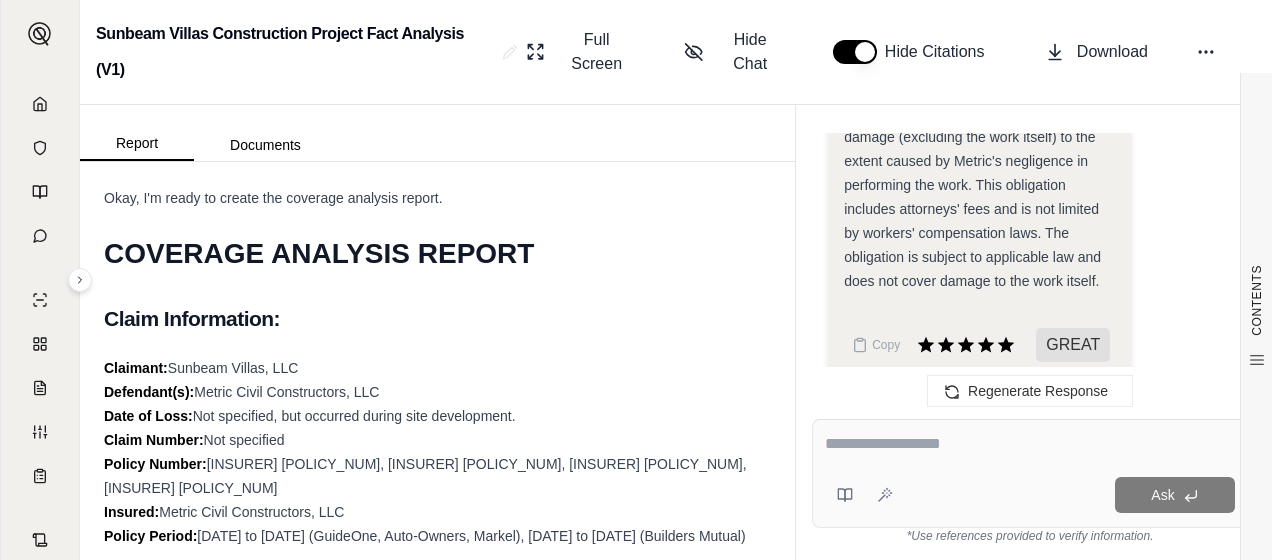 scroll, scrollTop: 6454, scrollLeft: 0, axis: vertical 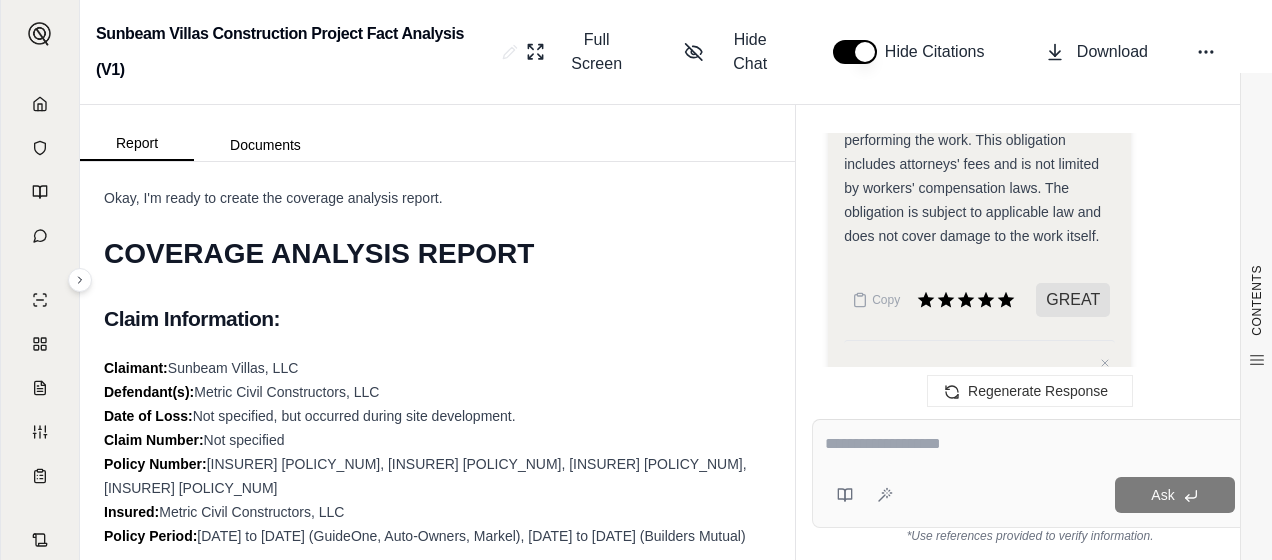 click on "Cancel Submit" at bounding box center (979, 471) 